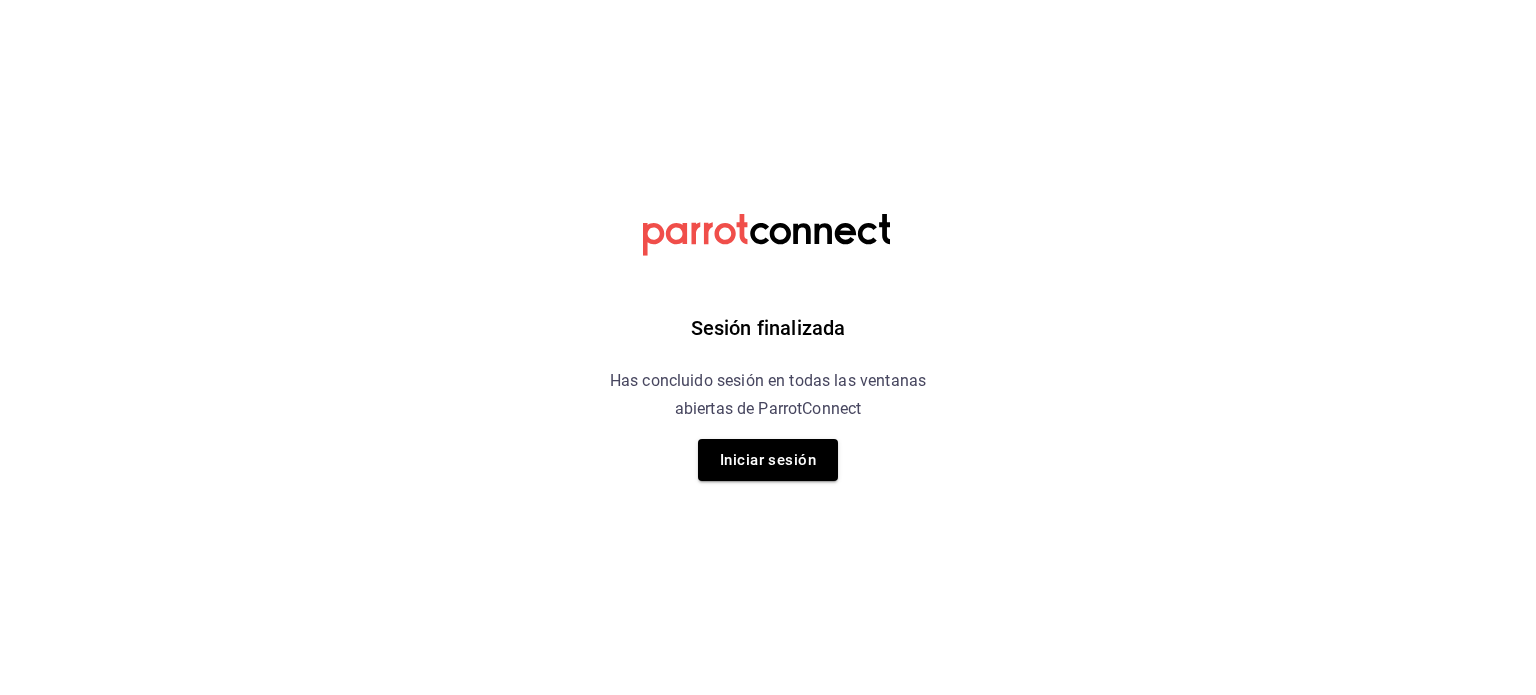 scroll, scrollTop: 0, scrollLeft: 0, axis: both 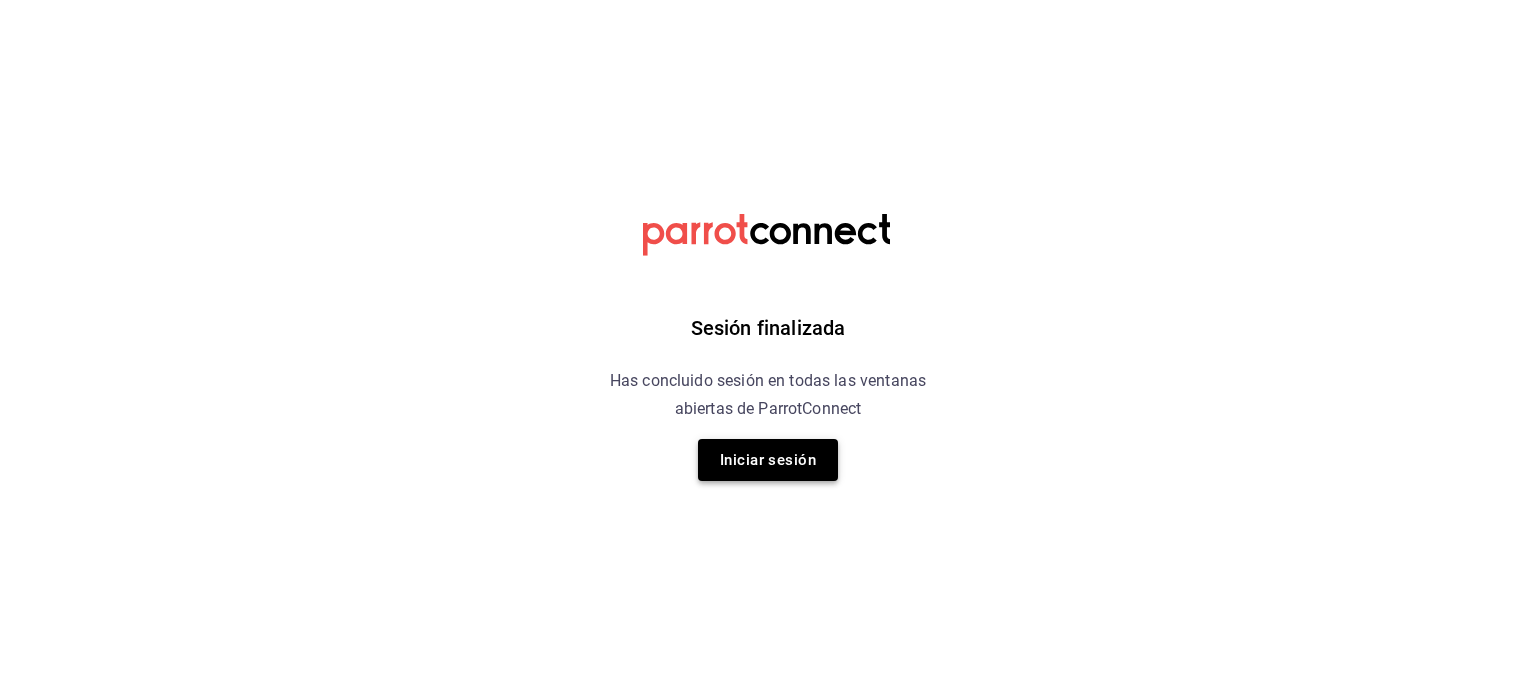 click on "Iniciar sesión" at bounding box center [768, 460] 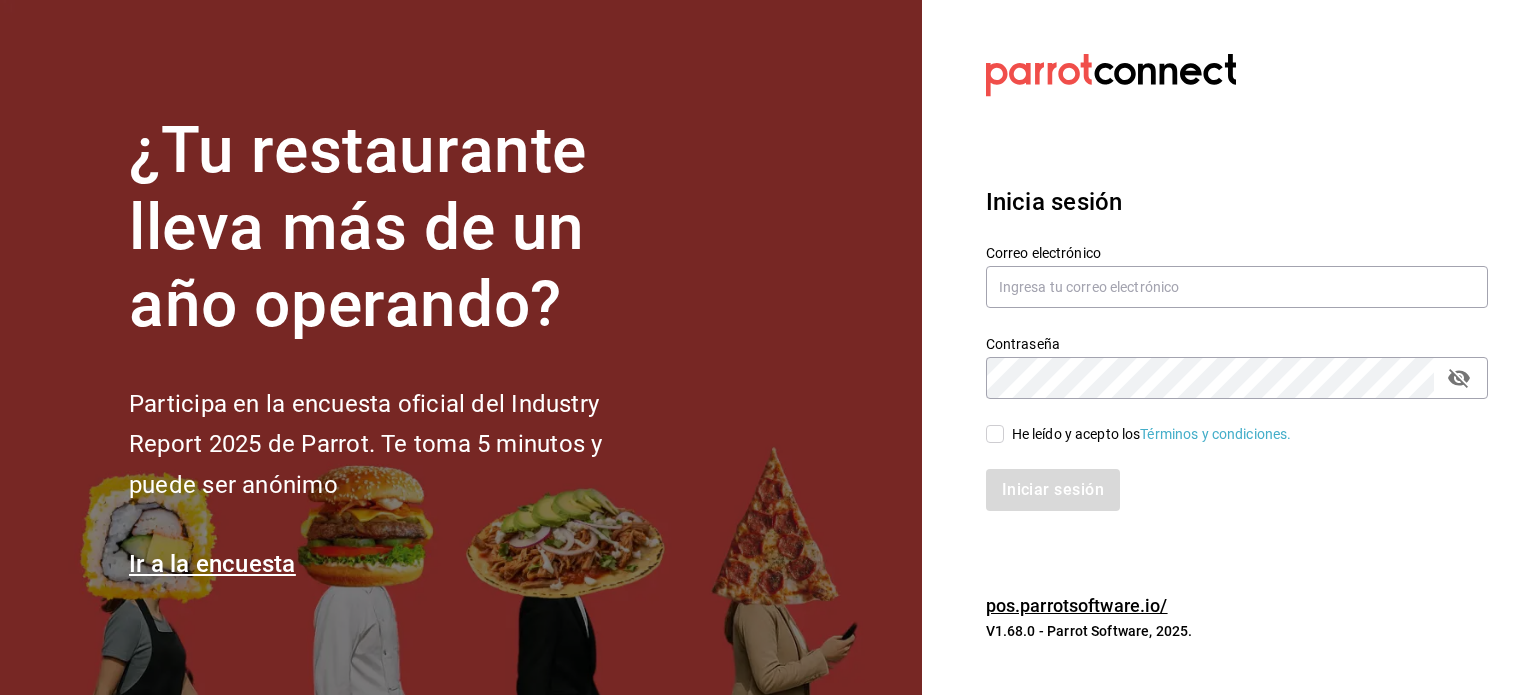 click on "He leído y acepto los  Términos y condiciones." at bounding box center [995, 434] 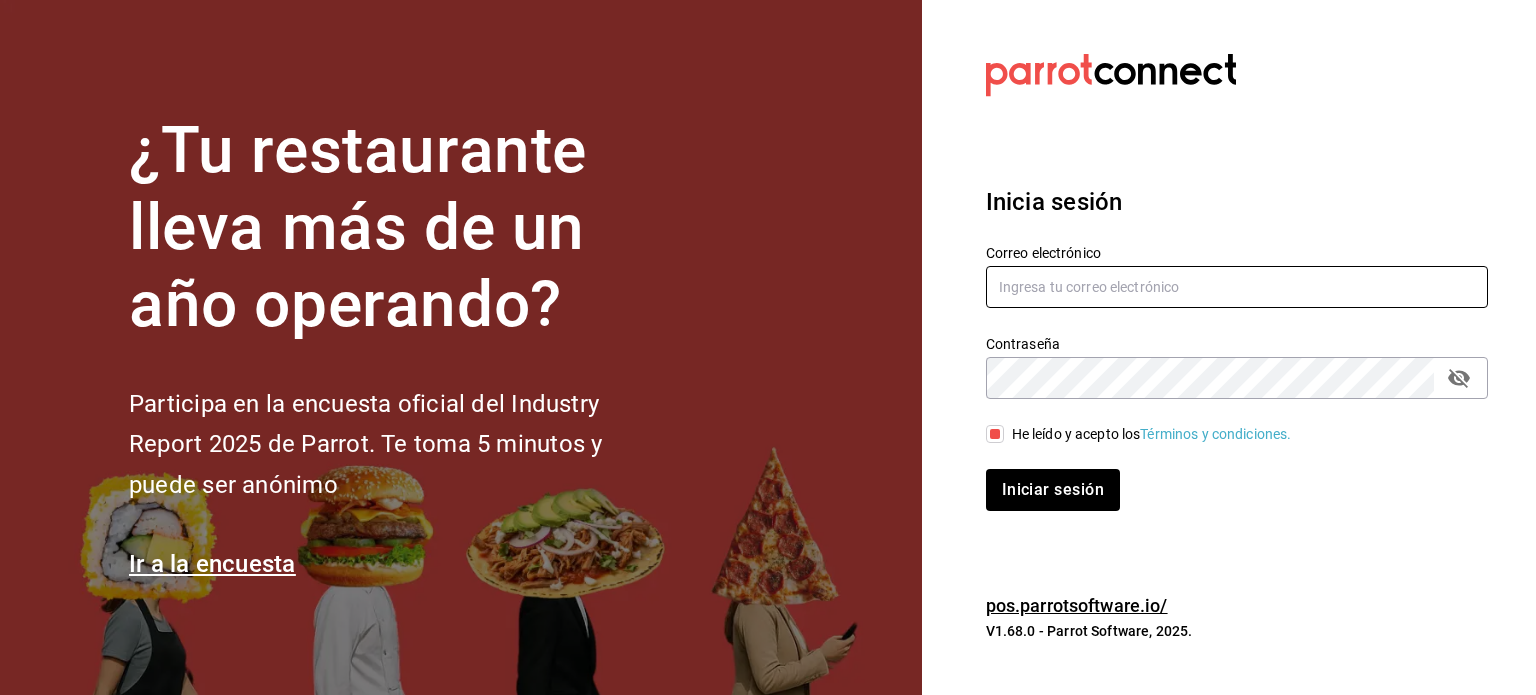 click at bounding box center (1237, 287) 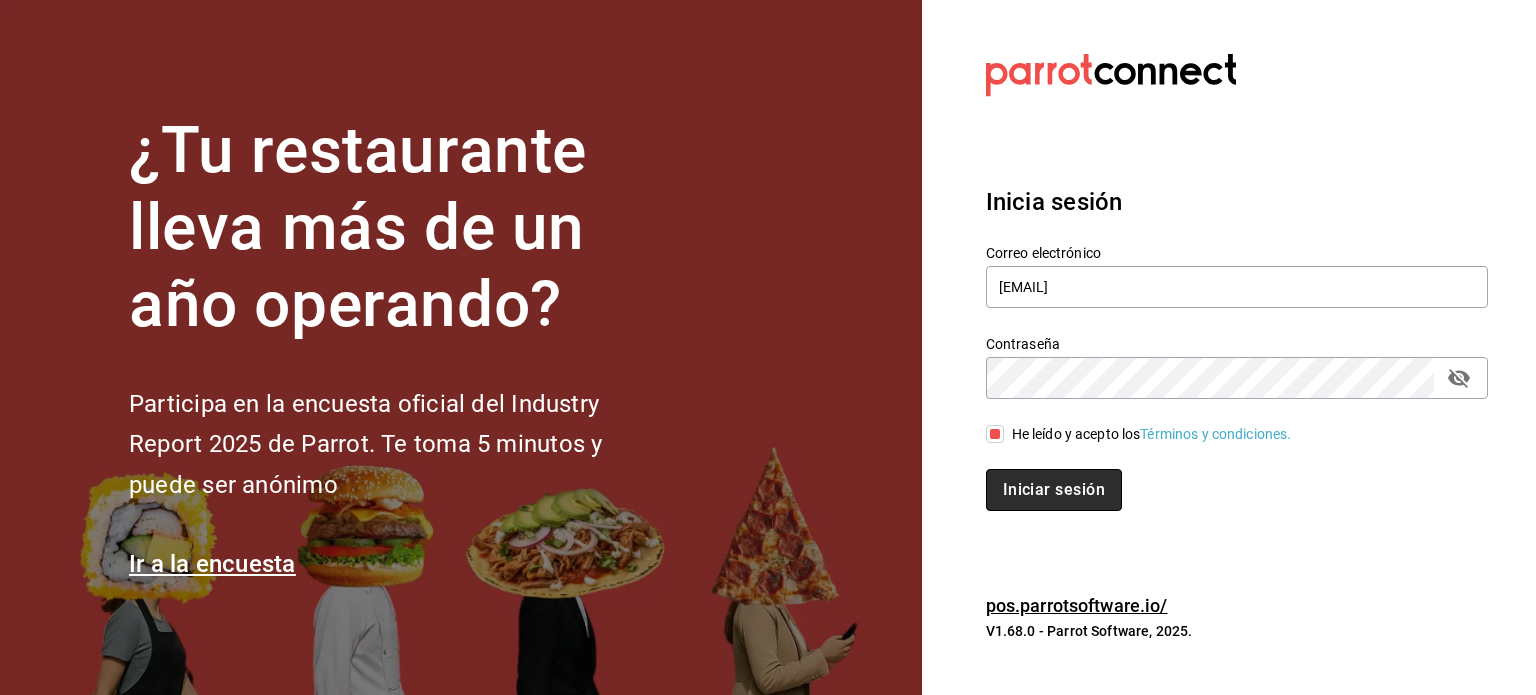 click on "Iniciar sesión" at bounding box center [1054, 490] 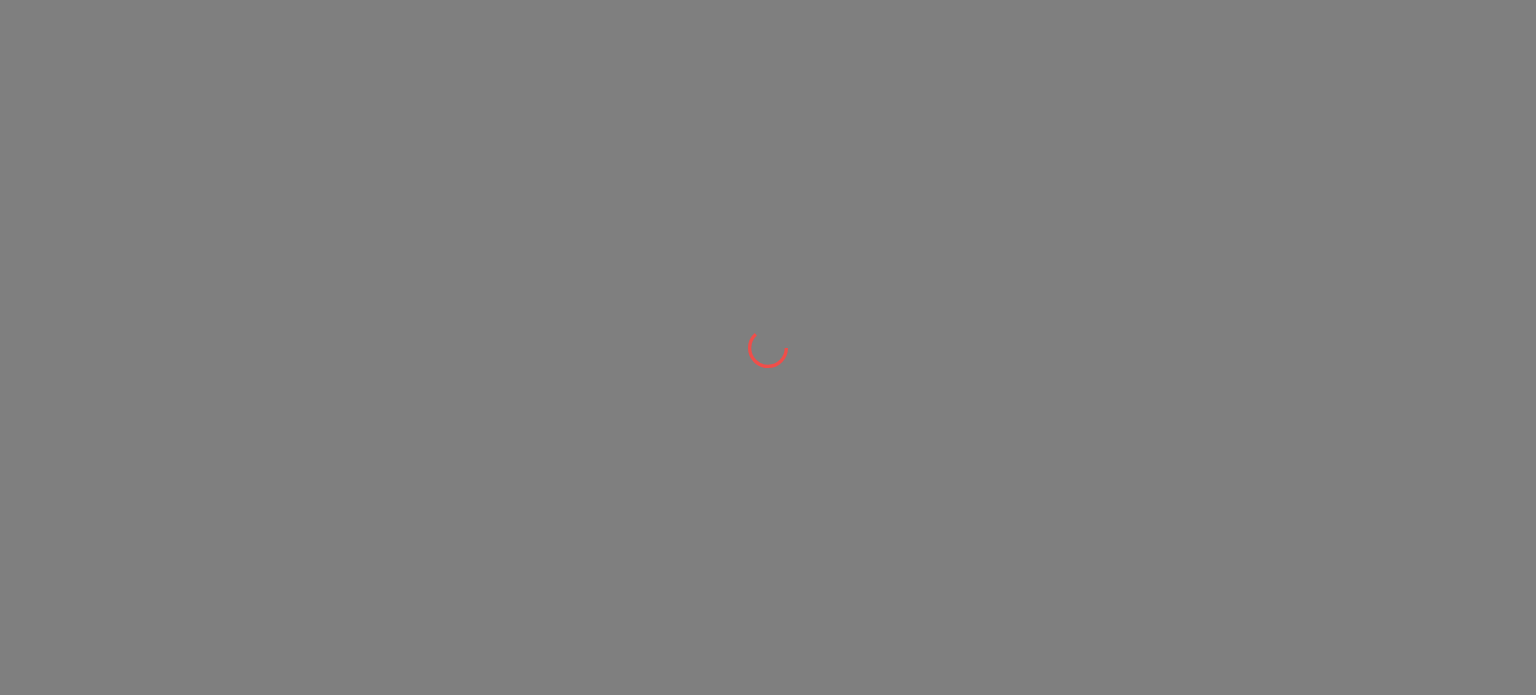 scroll, scrollTop: 0, scrollLeft: 0, axis: both 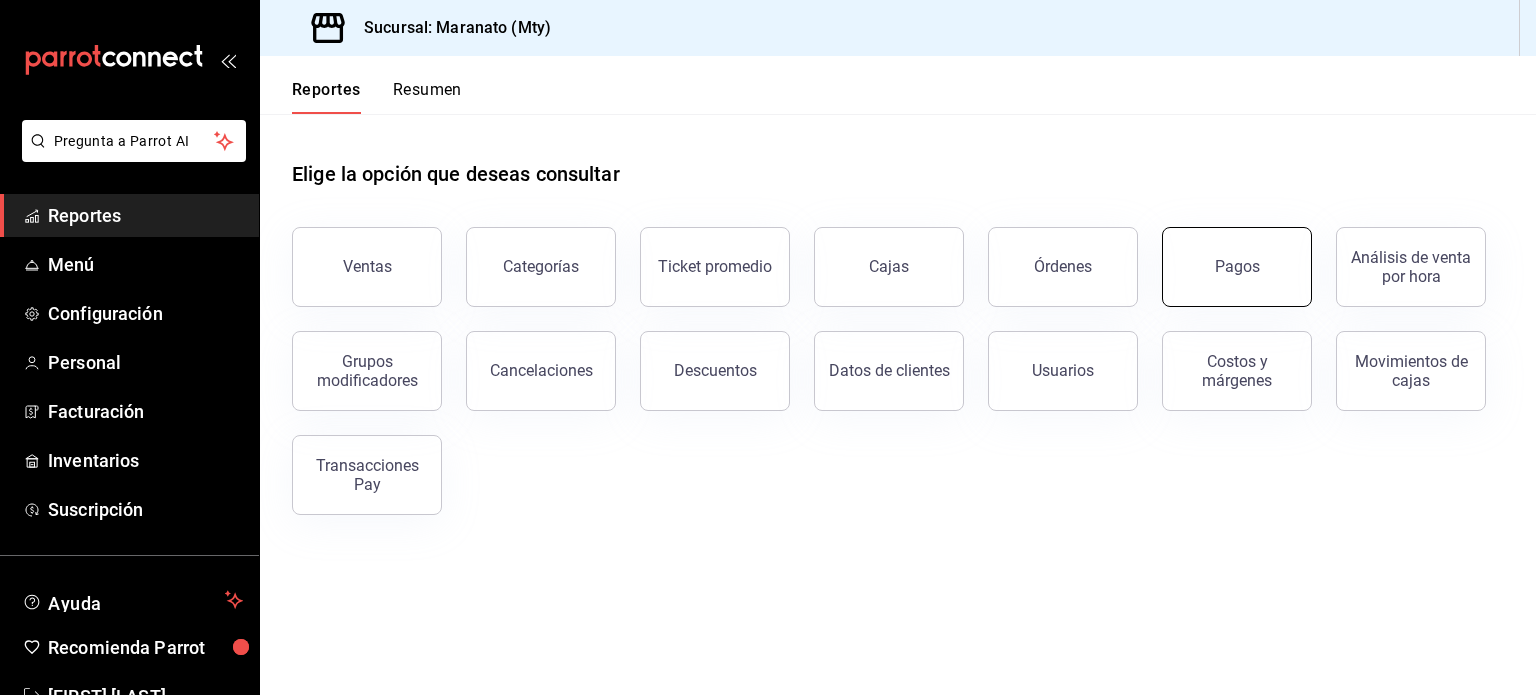 click on "Pagos" at bounding box center (1237, 266) 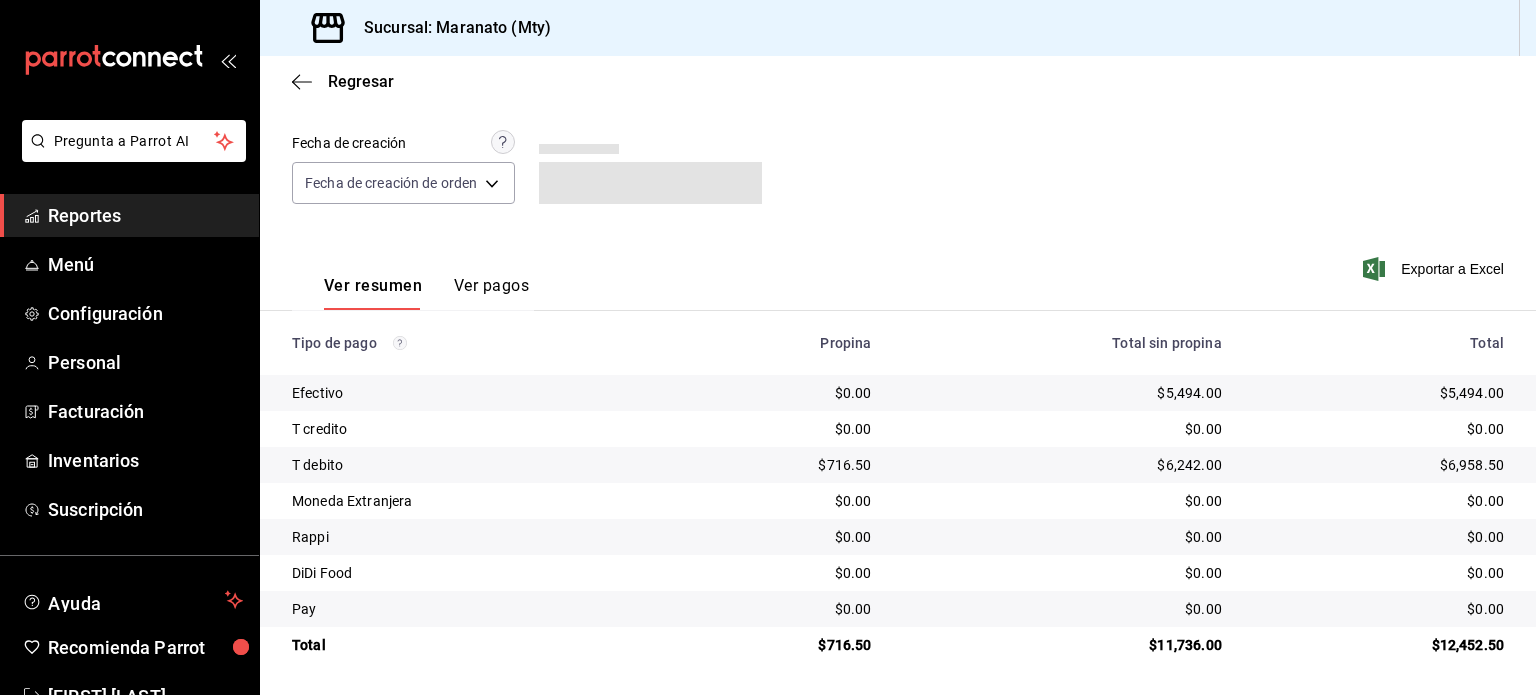 scroll, scrollTop: 0, scrollLeft: 0, axis: both 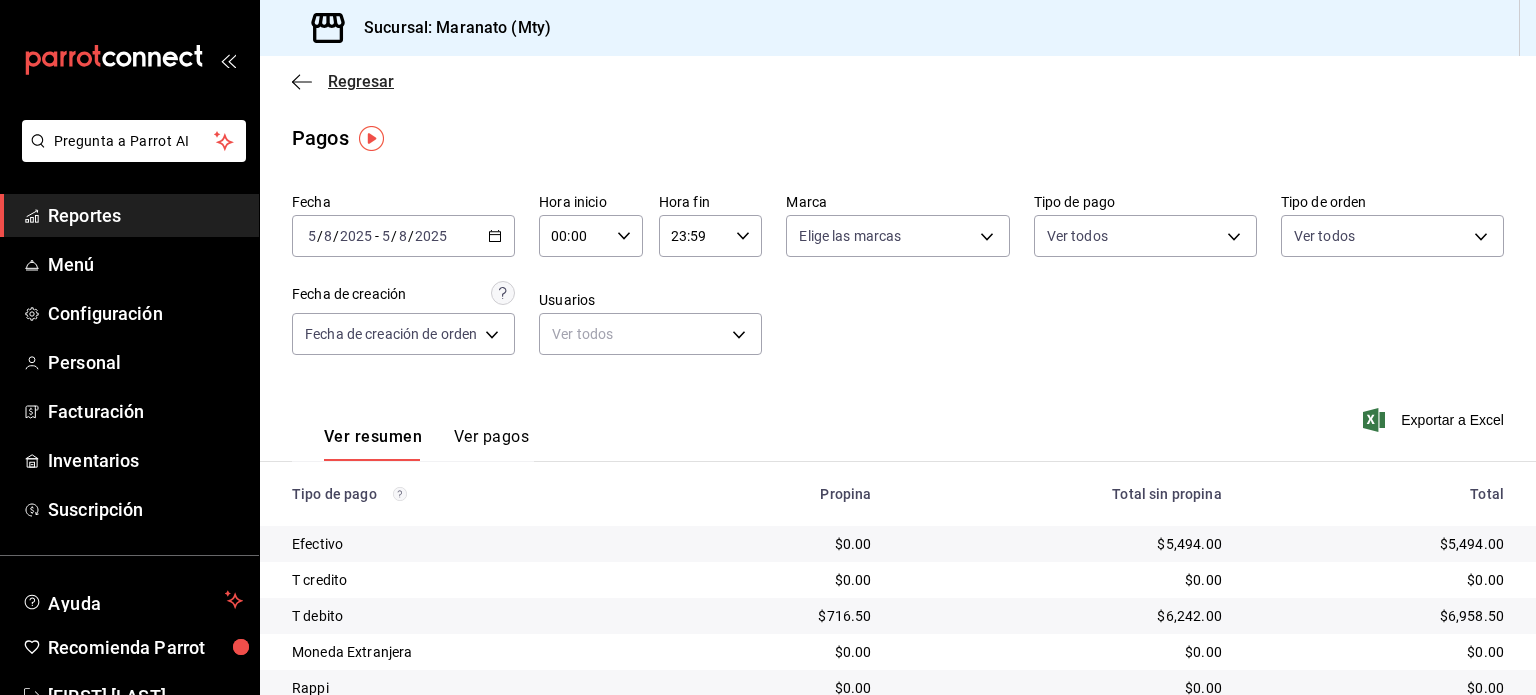 click 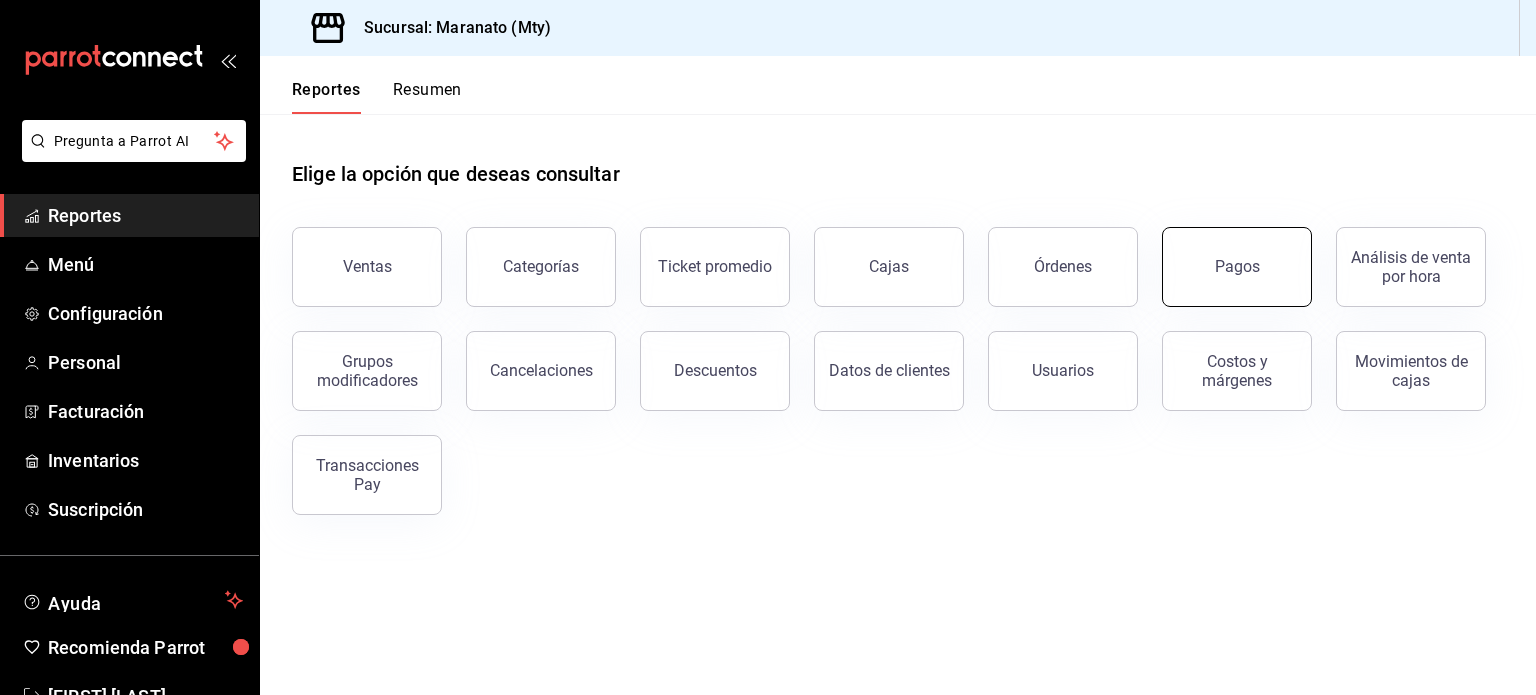 click on "Pagos" at bounding box center [1237, 267] 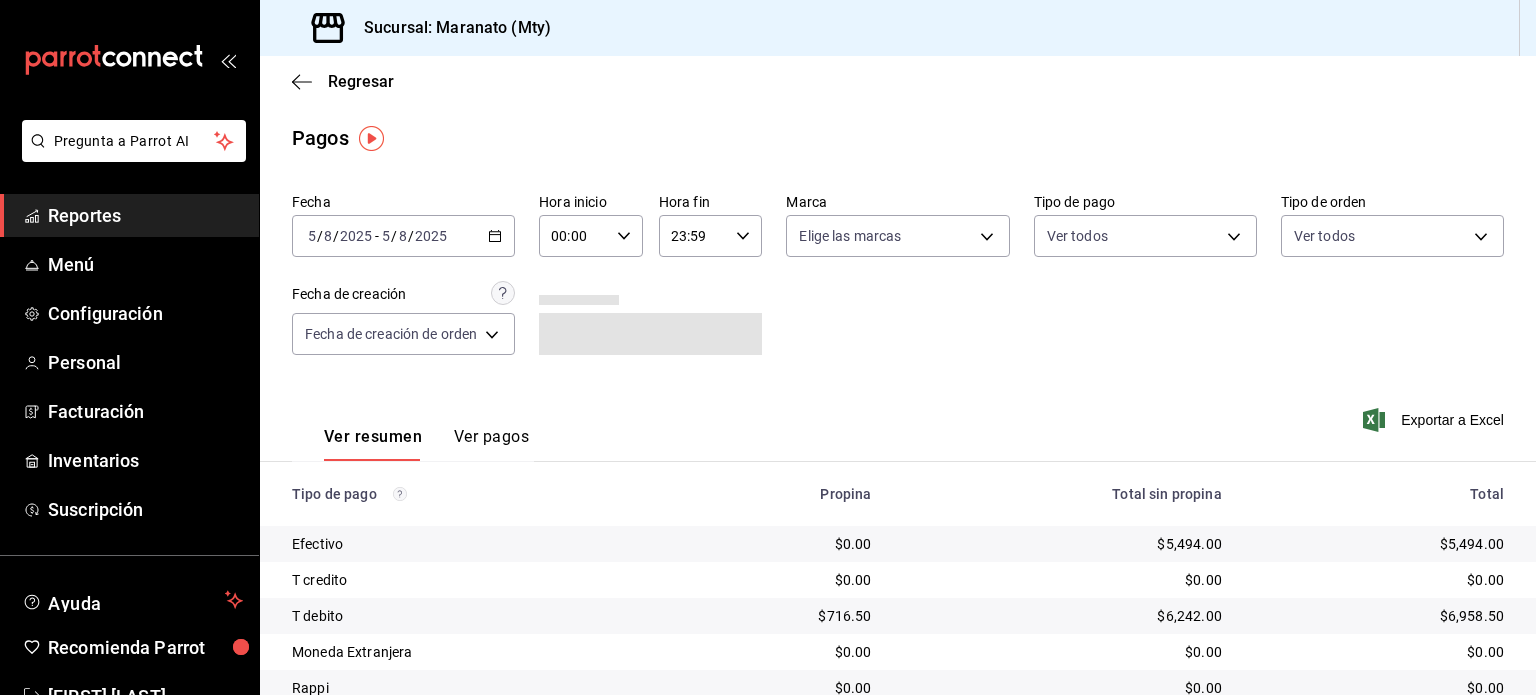 click on "Ver resumen Ver pagos" at bounding box center [410, 432] 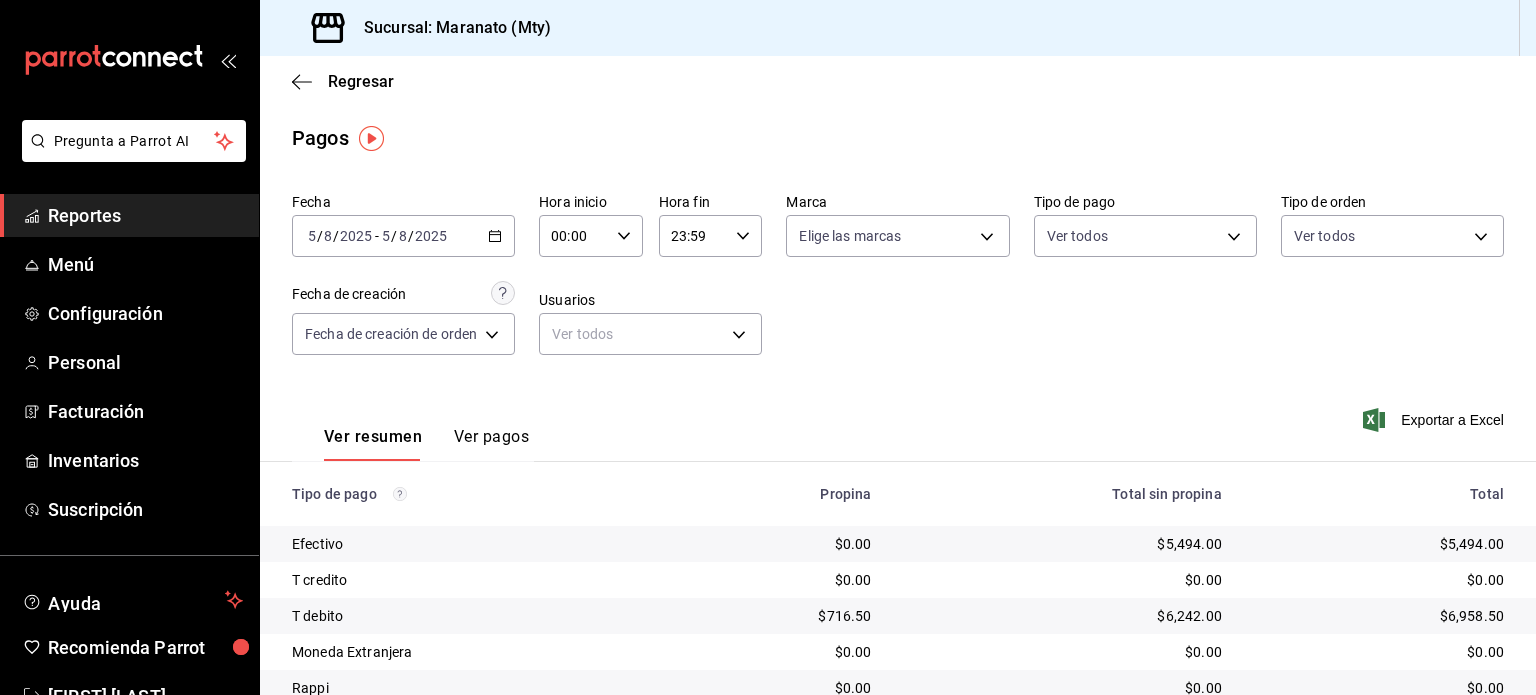 drag, startPoint x: 474, startPoint y: 423, endPoint x: 480, endPoint y: 435, distance: 13.416408 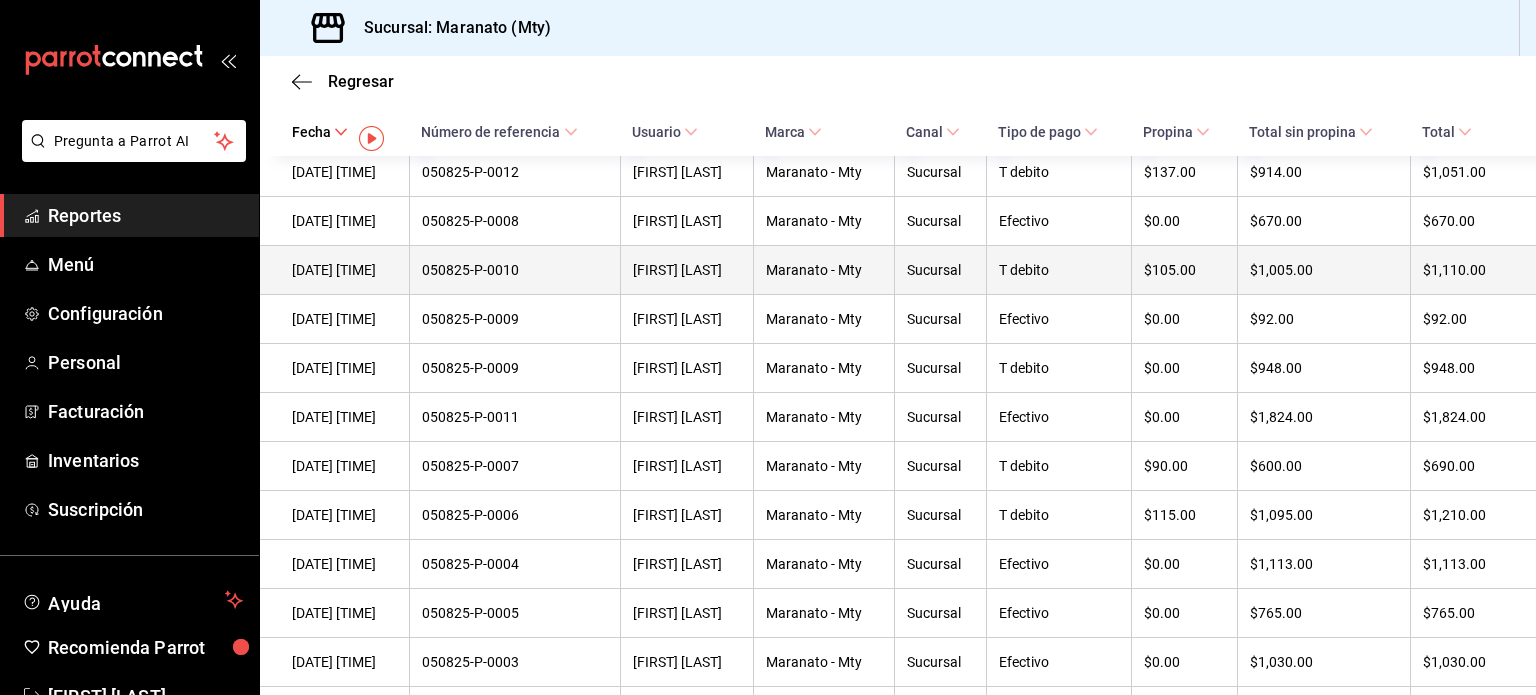 scroll, scrollTop: 0, scrollLeft: 0, axis: both 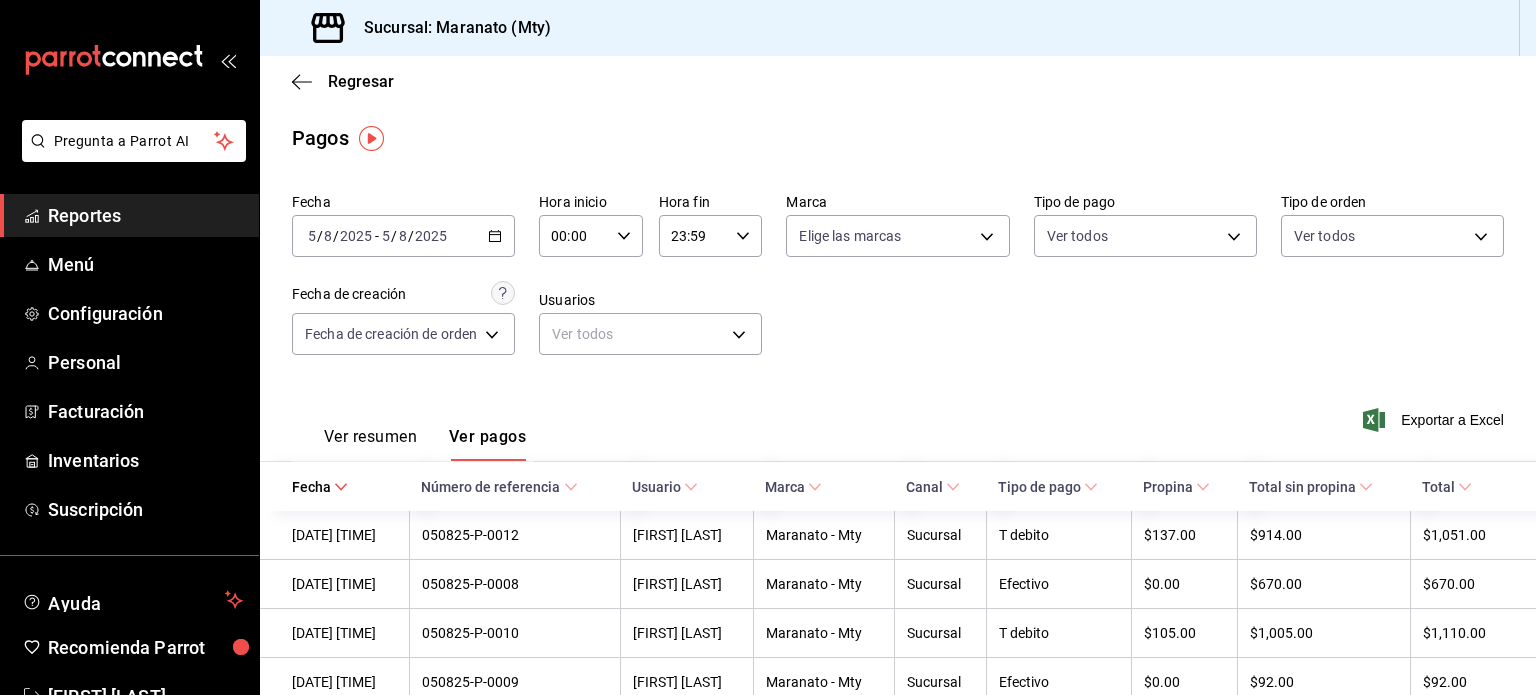 click on "Ver resumen Ver pagos" at bounding box center [409, 432] 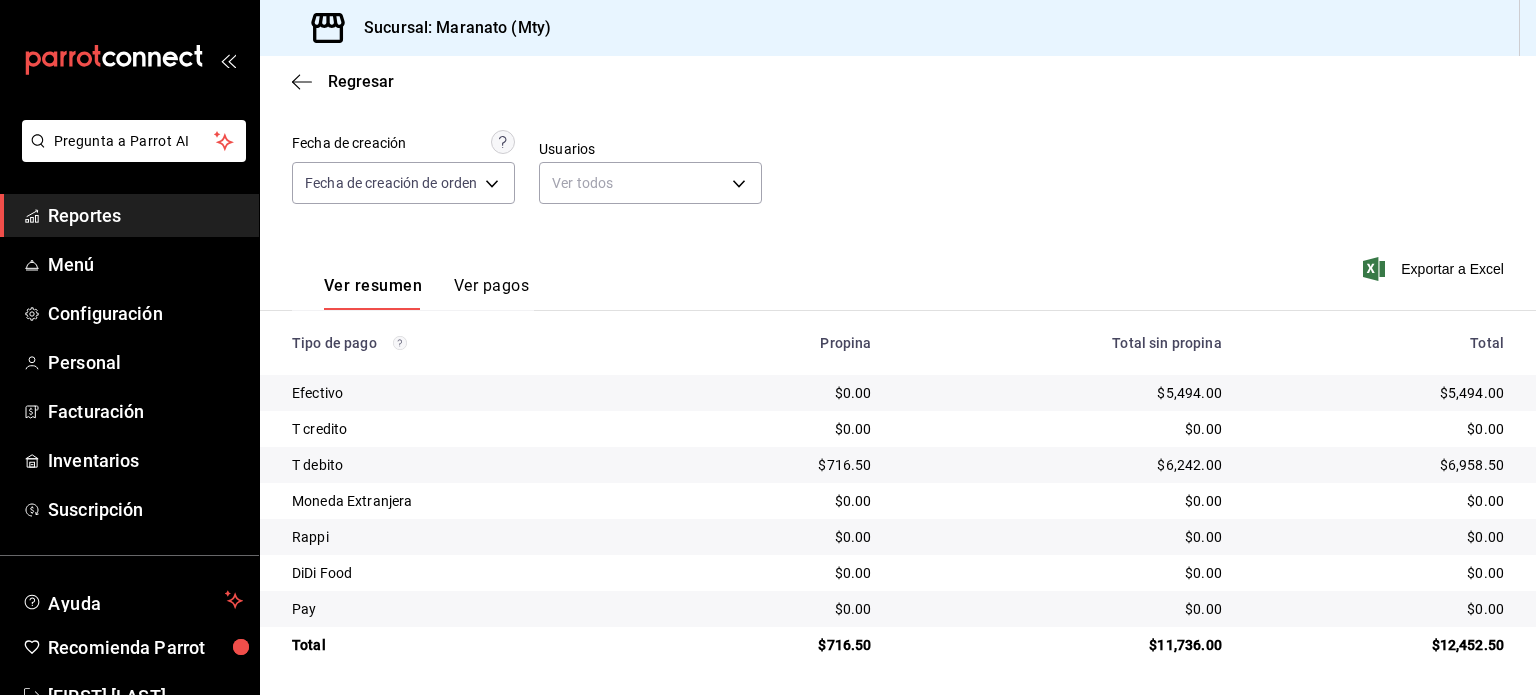 scroll, scrollTop: 0, scrollLeft: 0, axis: both 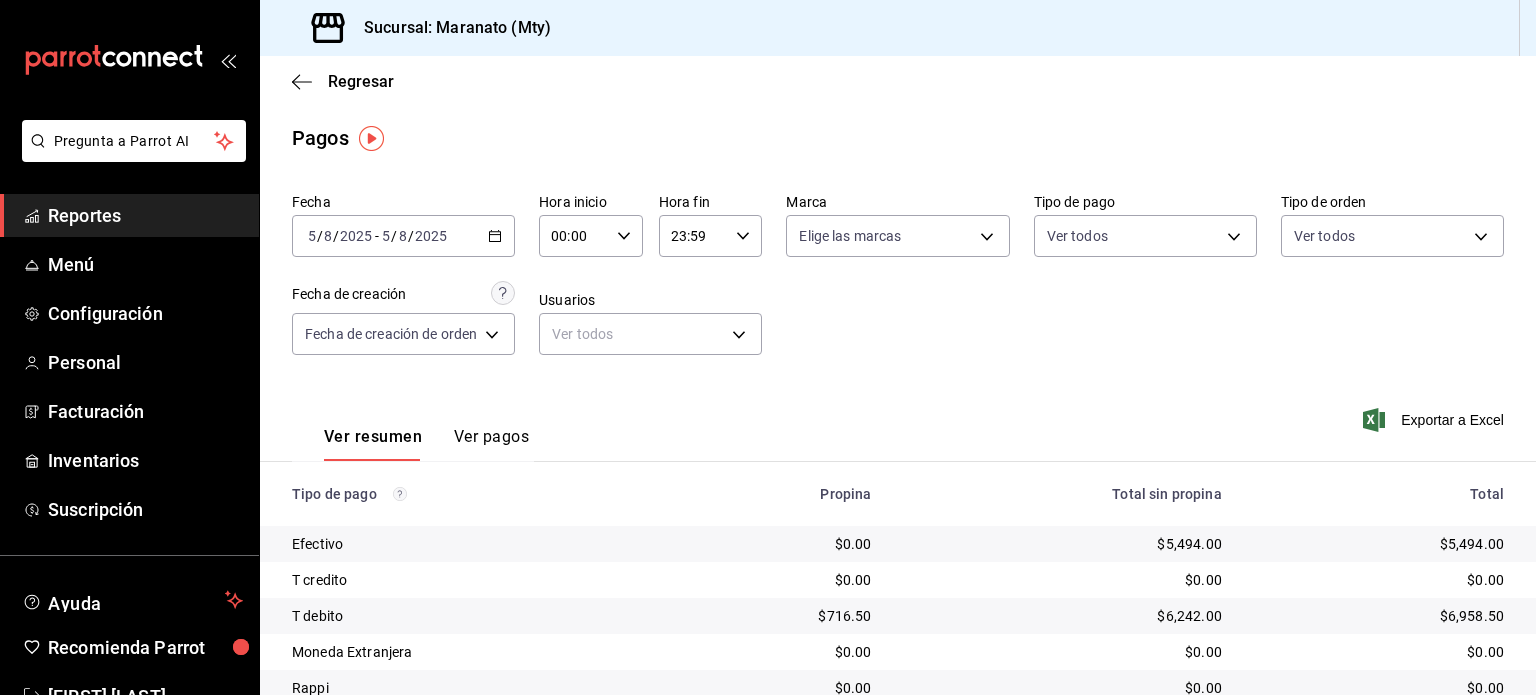 click on "Ver pagos" at bounding box center [491, 444] 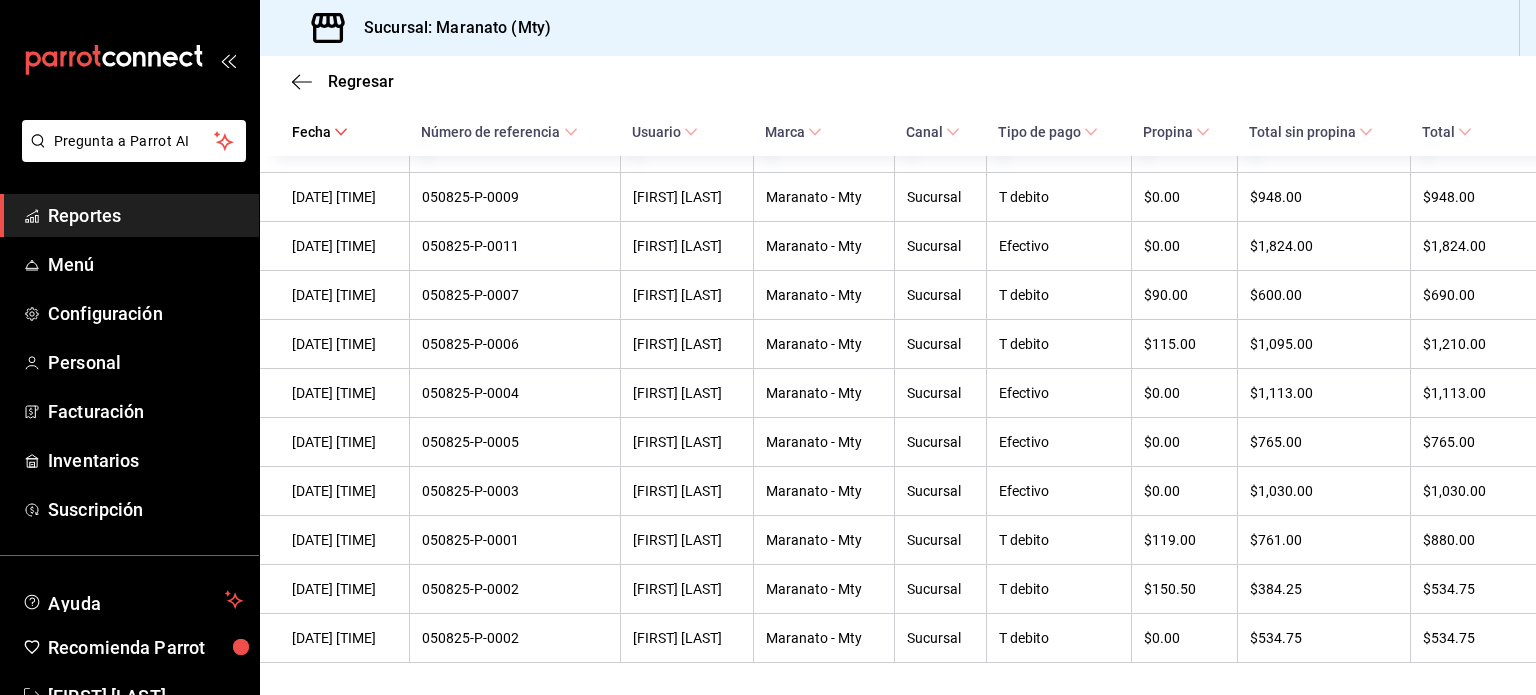 scroll, scrollTop: 0, scrollLeft: 0, axis: both 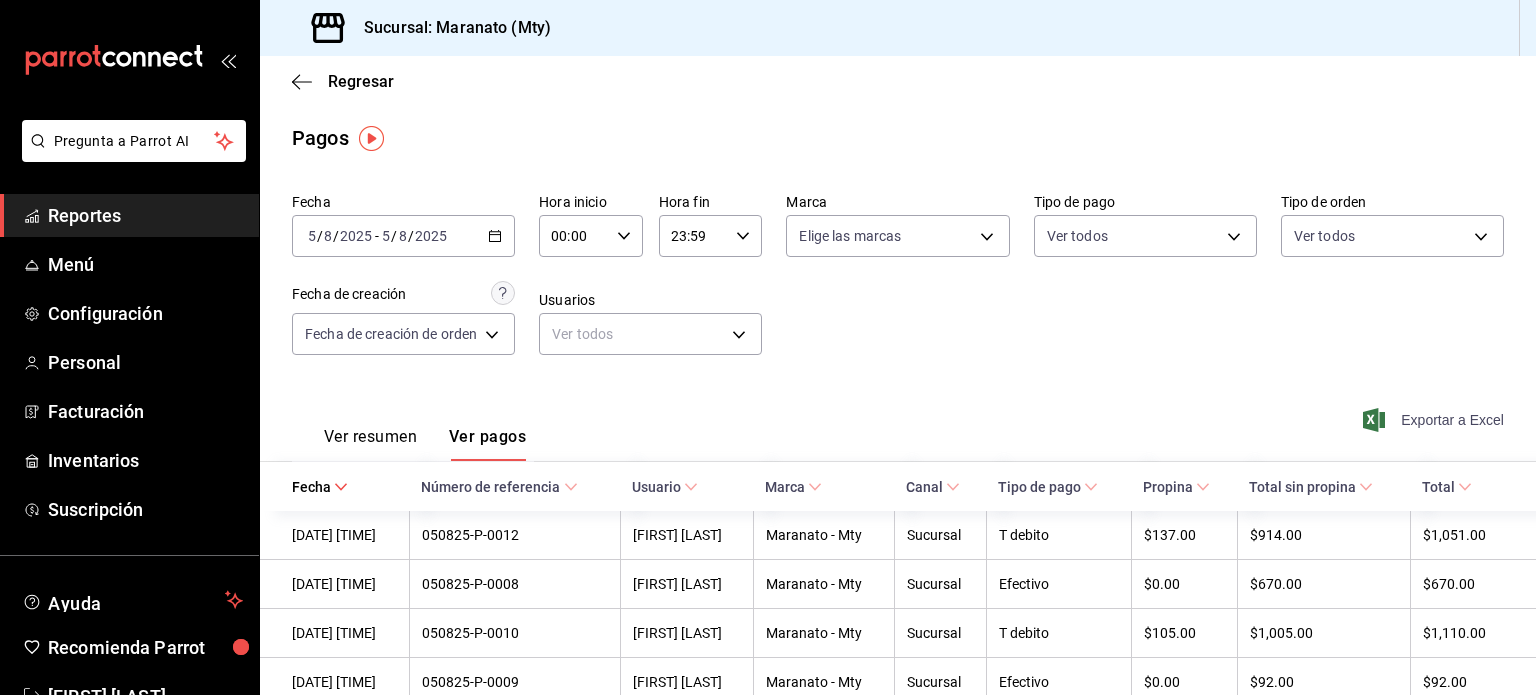 click on "Exportar a Excel" at bounding box center [1435, 420] 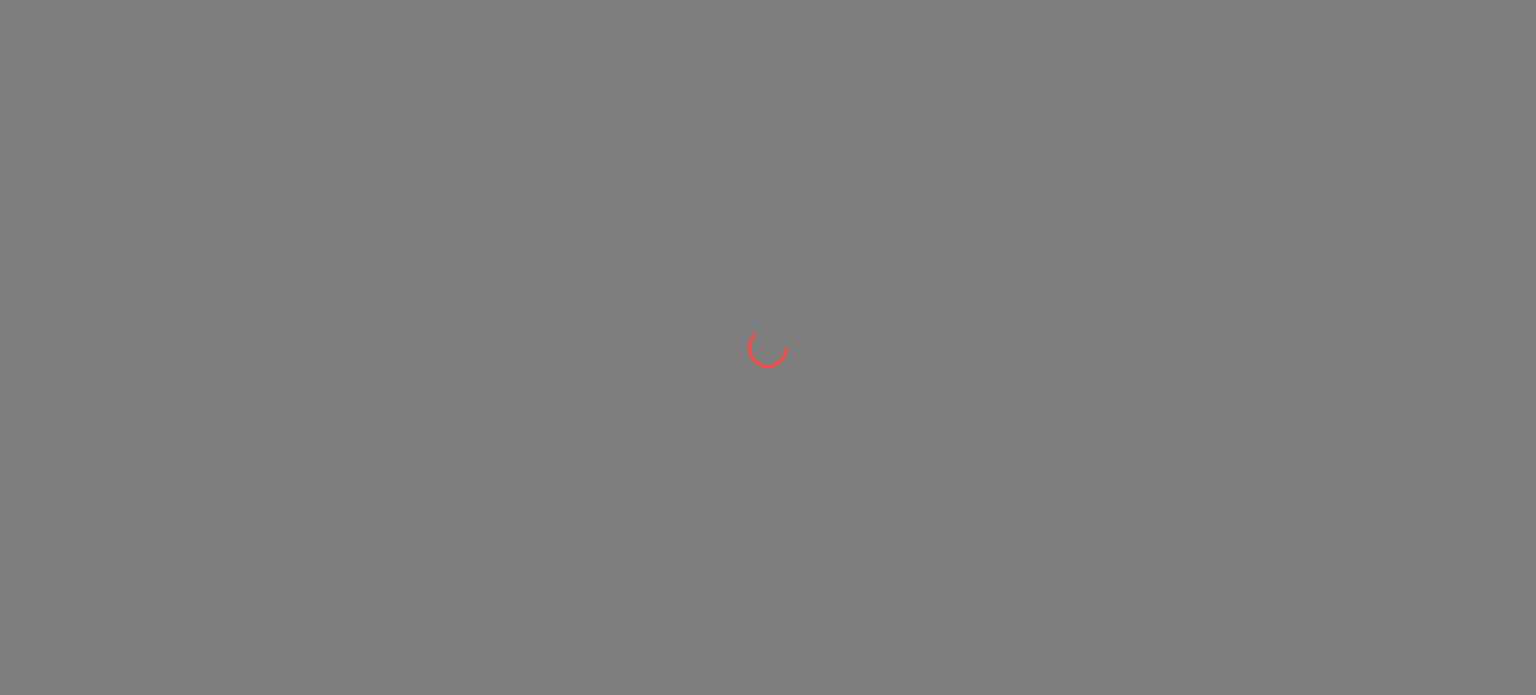 scroll, scrollTop: 0, scrollLeft: 0, axis: both 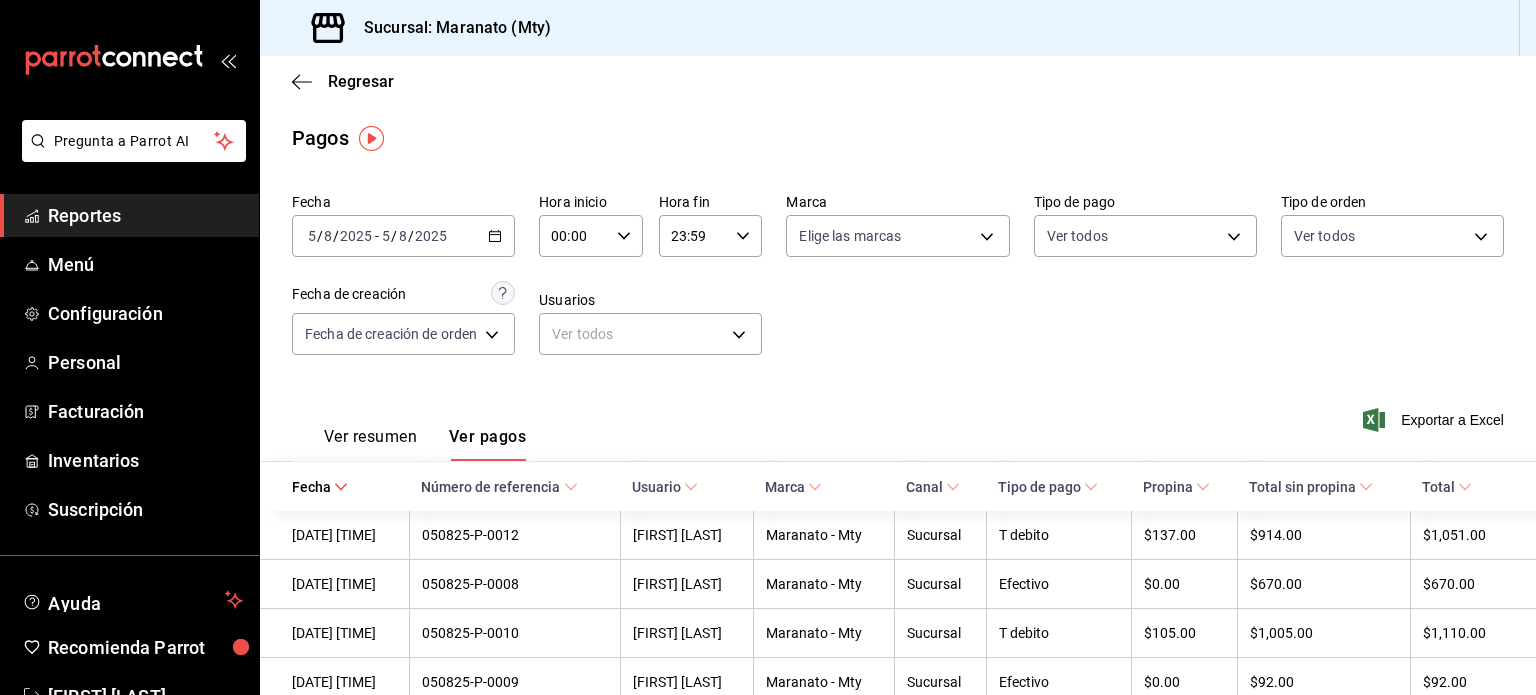 click on "Exportar a Excel" at bounding box center [1383, 420] 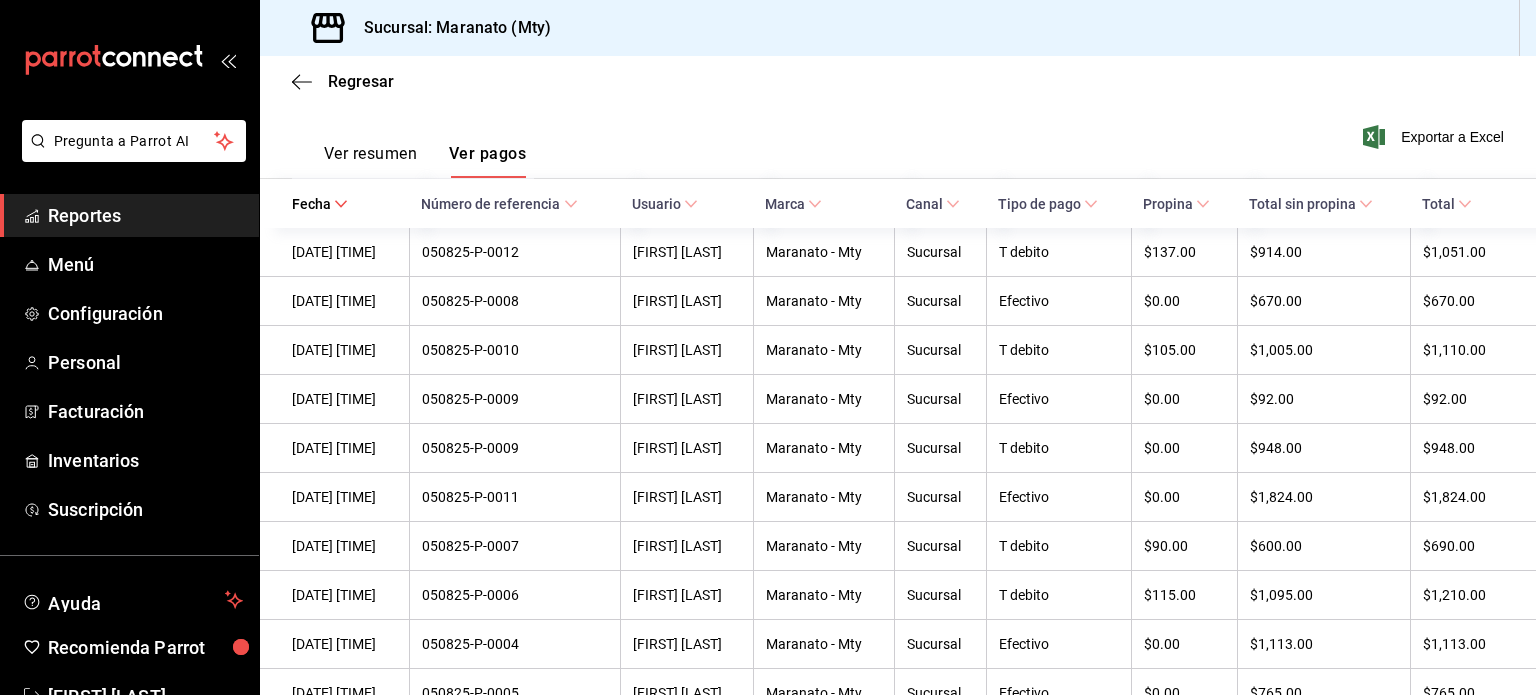 scroll, scrollTop: 284, scrollLeft: 0, axis: vertical 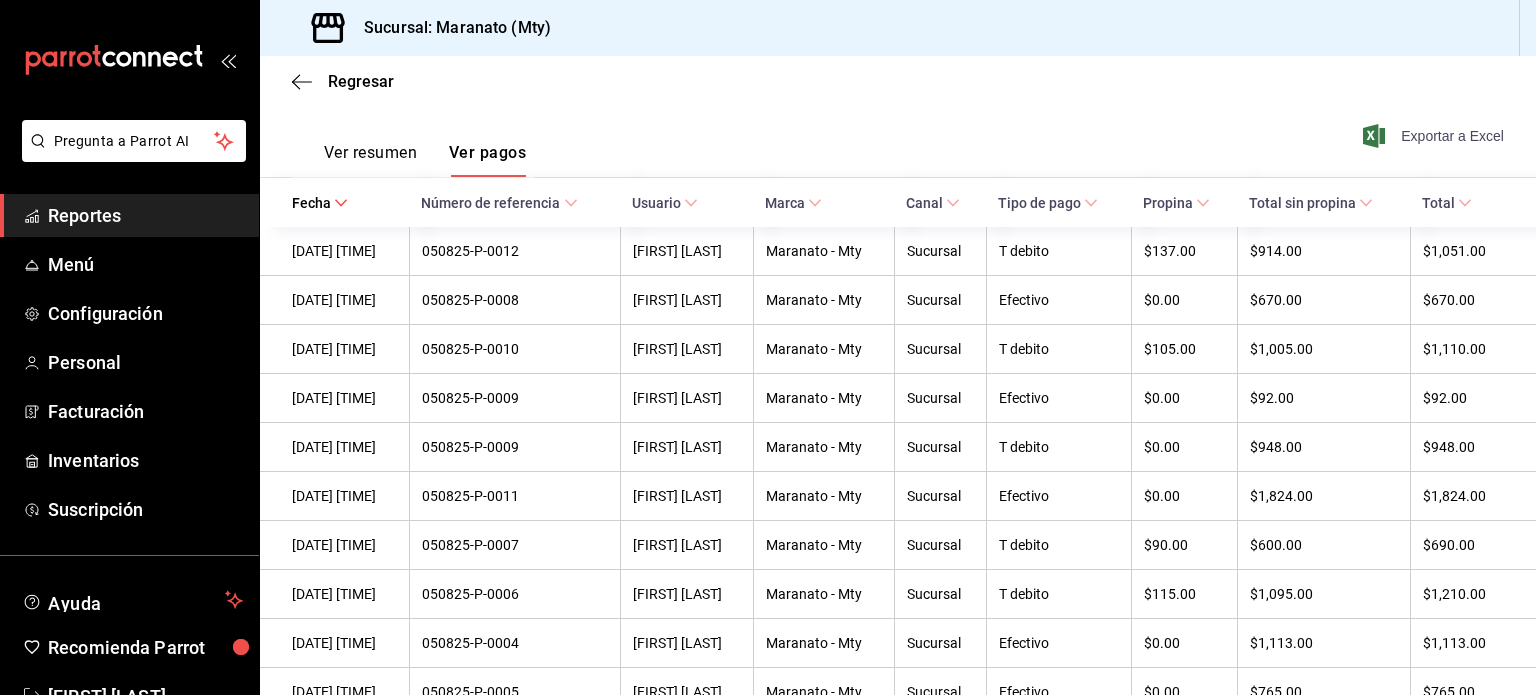 click on "Exportar a Excel" at bounding box center (1435, 136) 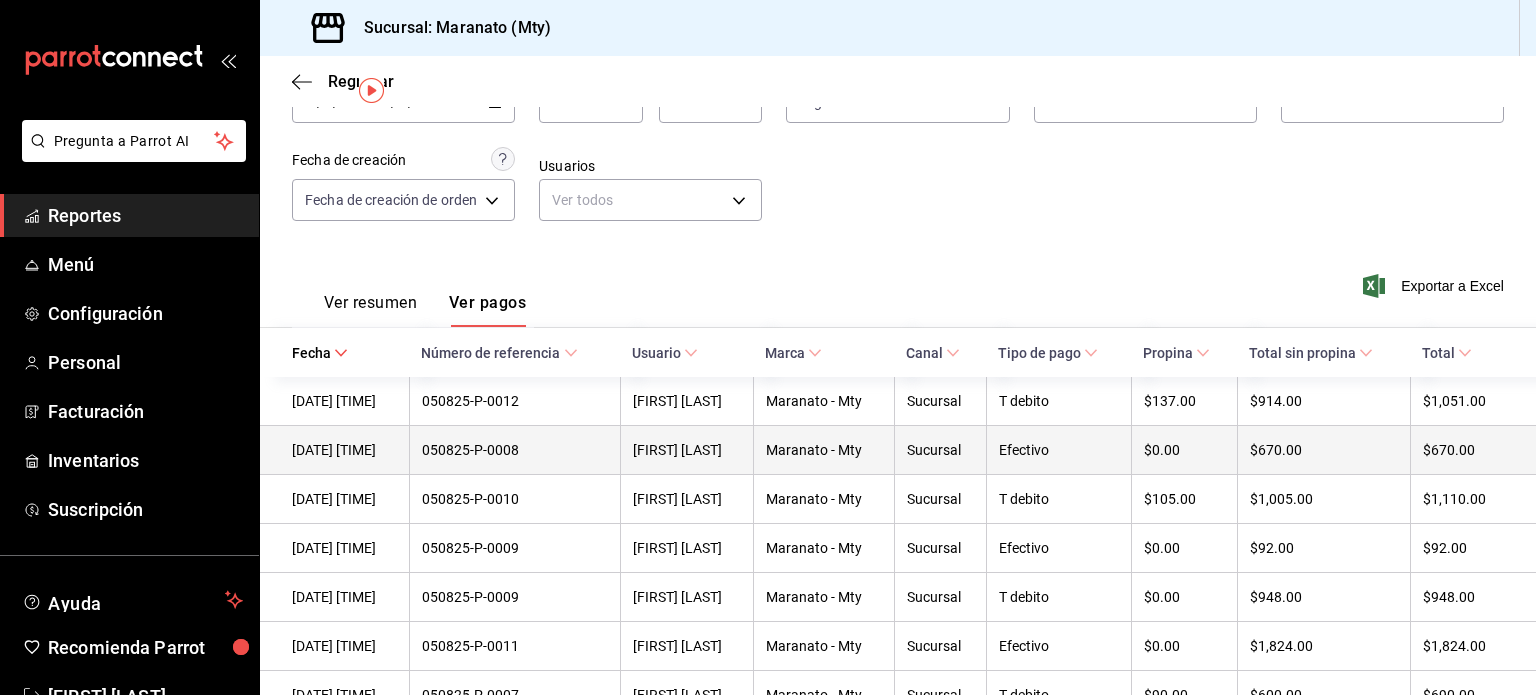 scroll, scrollTop: 0, scrollLeft: 0, axis: both 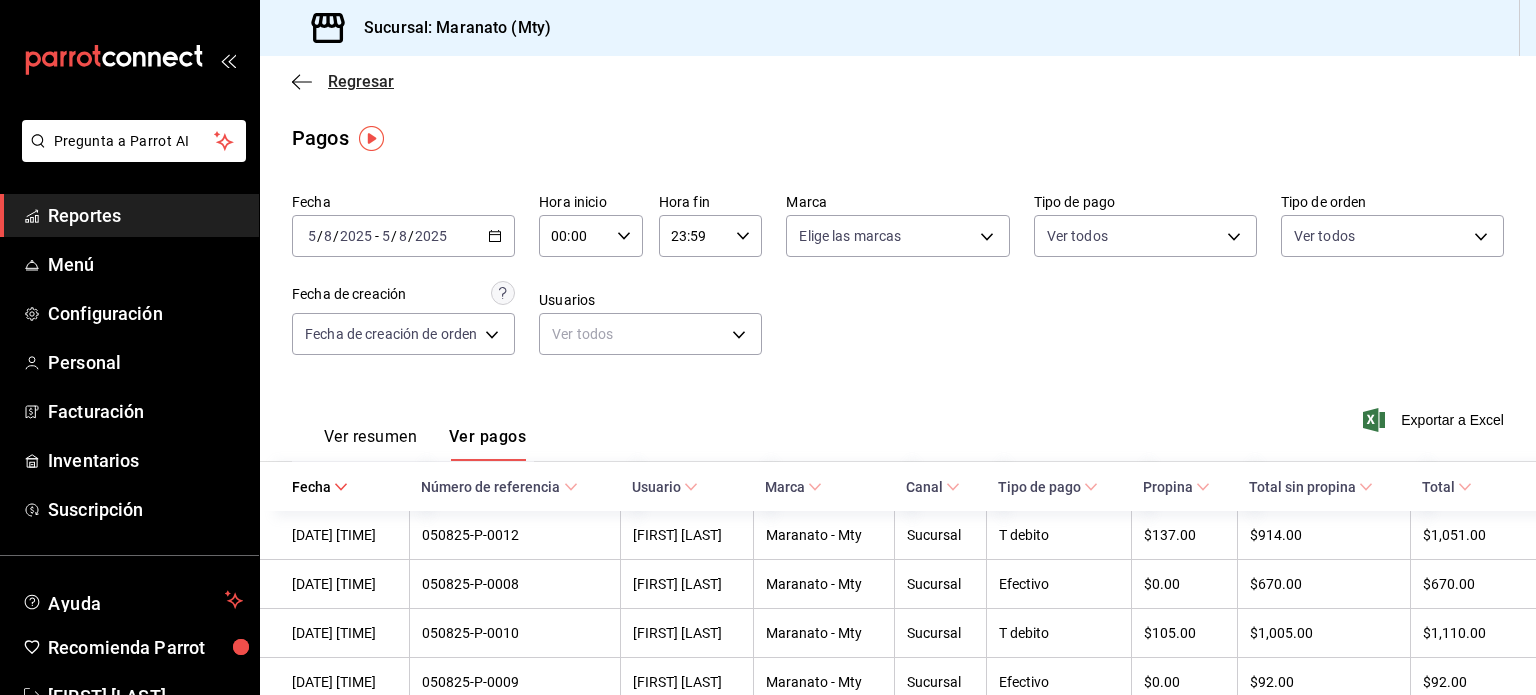 click 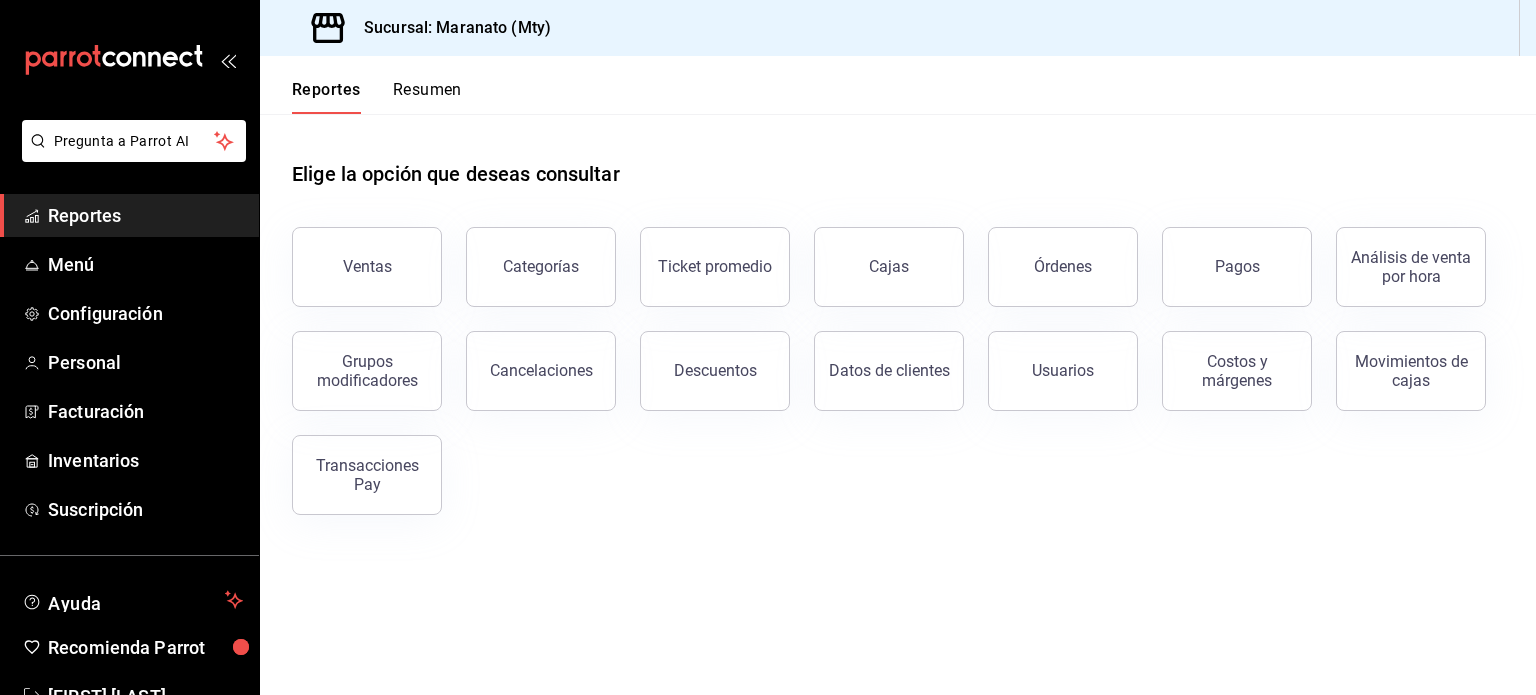 click on "Elige la opción que deseas consultar Ventas Categorías Ticket promedio Cajas Órdenes Pagos Análisis de venta por hora Grupos modificadores Cancelaciones Descuentos Datos de clientes Usuarios Costos y márgenes Movimientos de cajas Transacciones Pay" at bounding box center [898, 404] 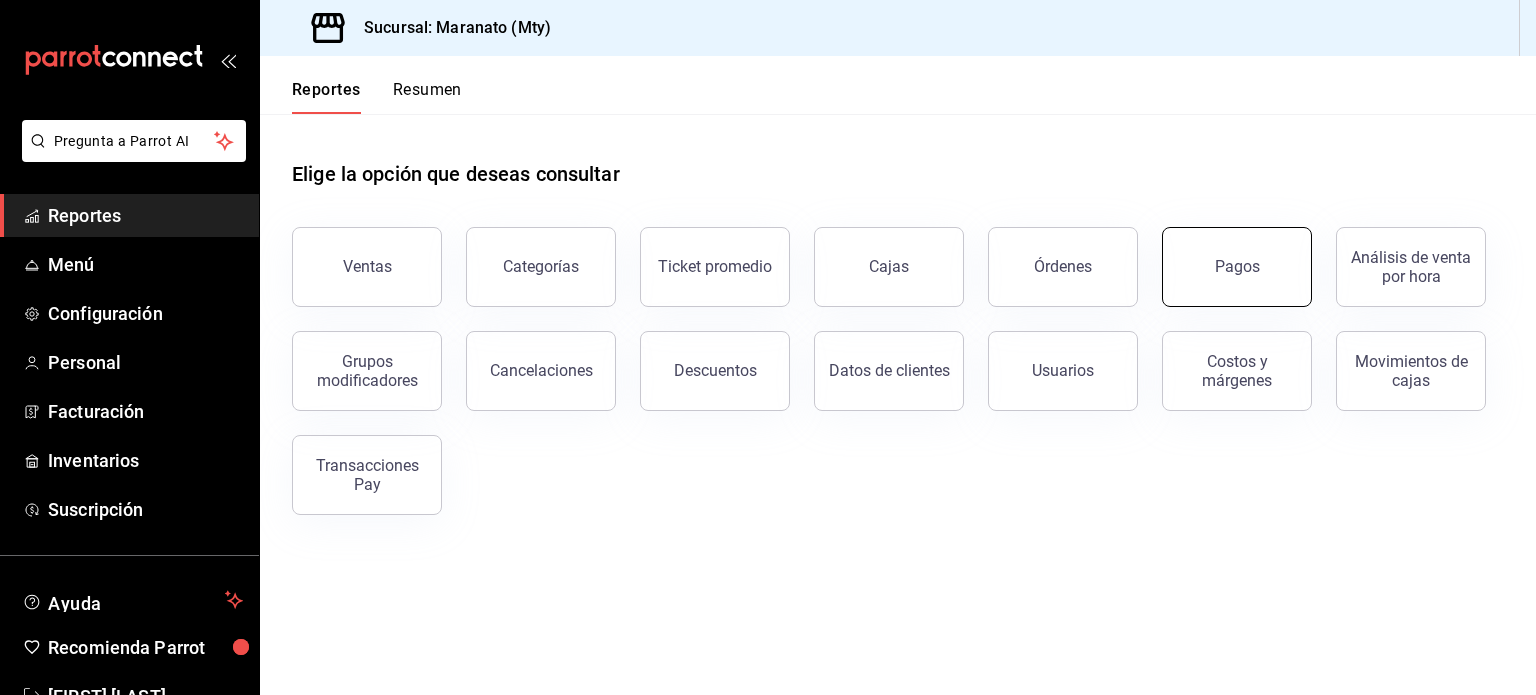 click on "Pagos" at bounding box center [1237, 267] 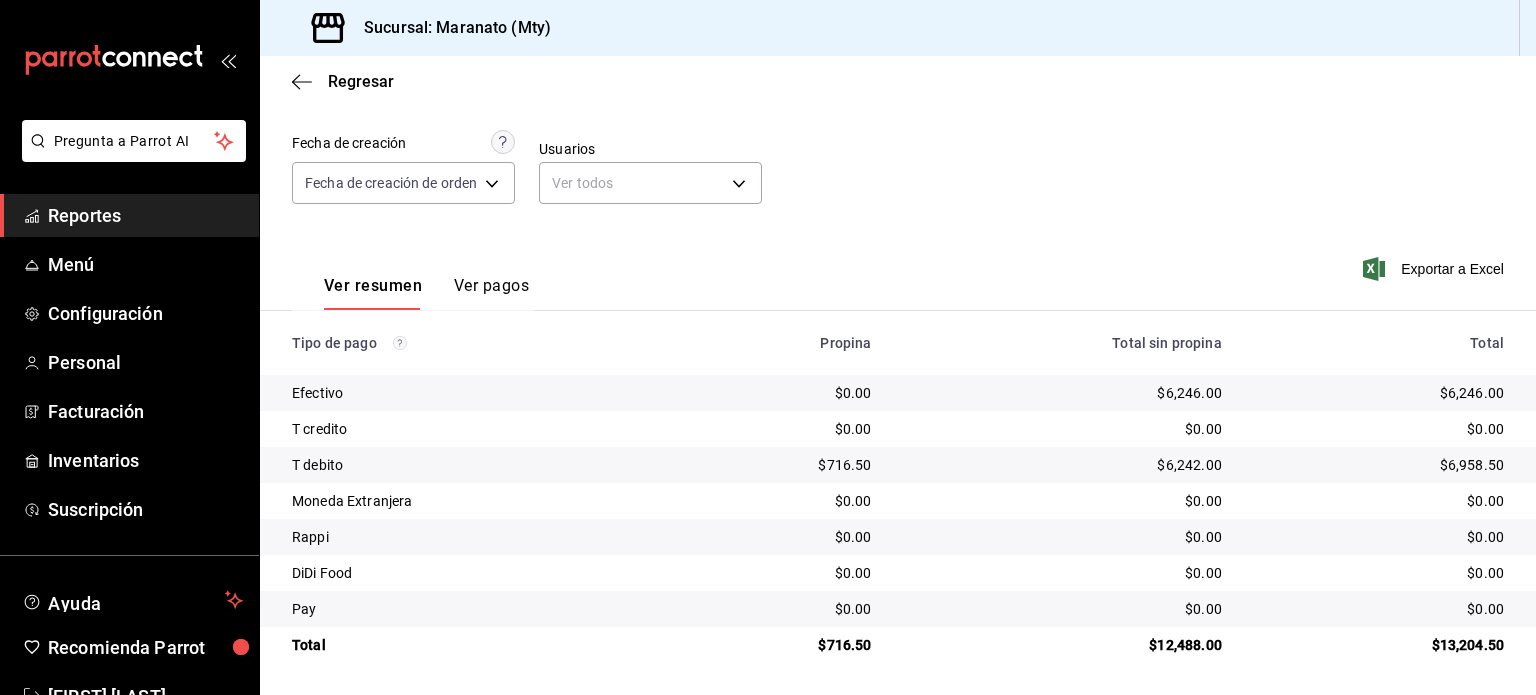scroll, scrollTop: 99, scrollLeft: 0, axis: vertical 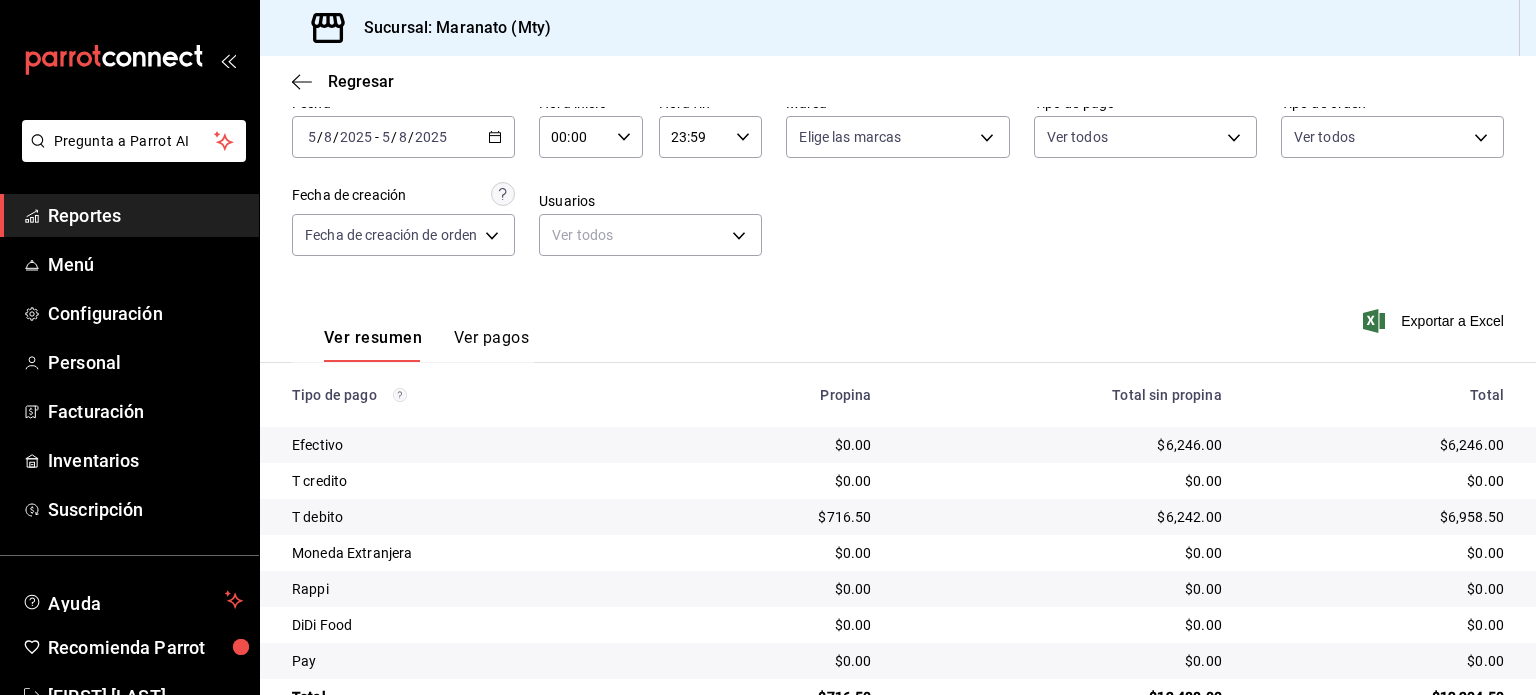 click on "Ver pagos" at bounding box center [491, 345] 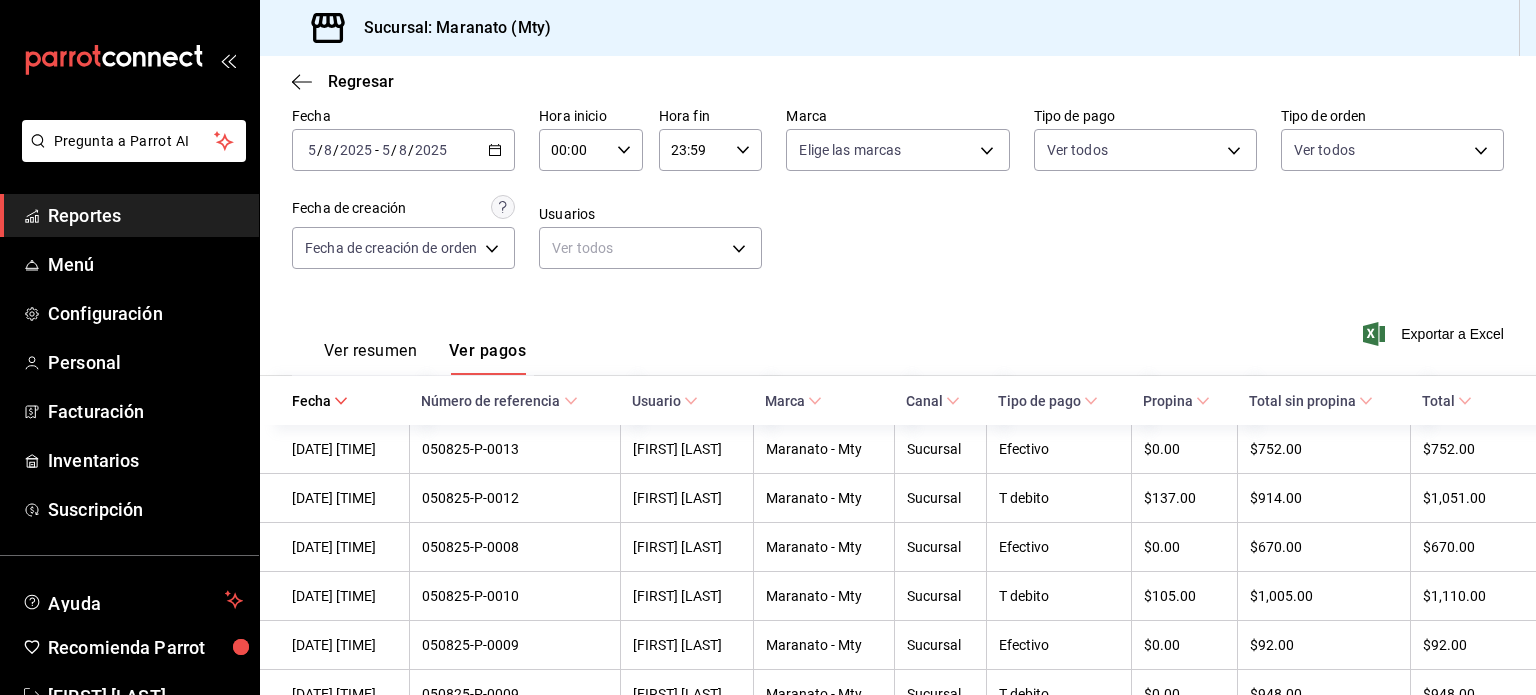scroll, scrollTop: 55, scrollLeft: 0, axis: vertical 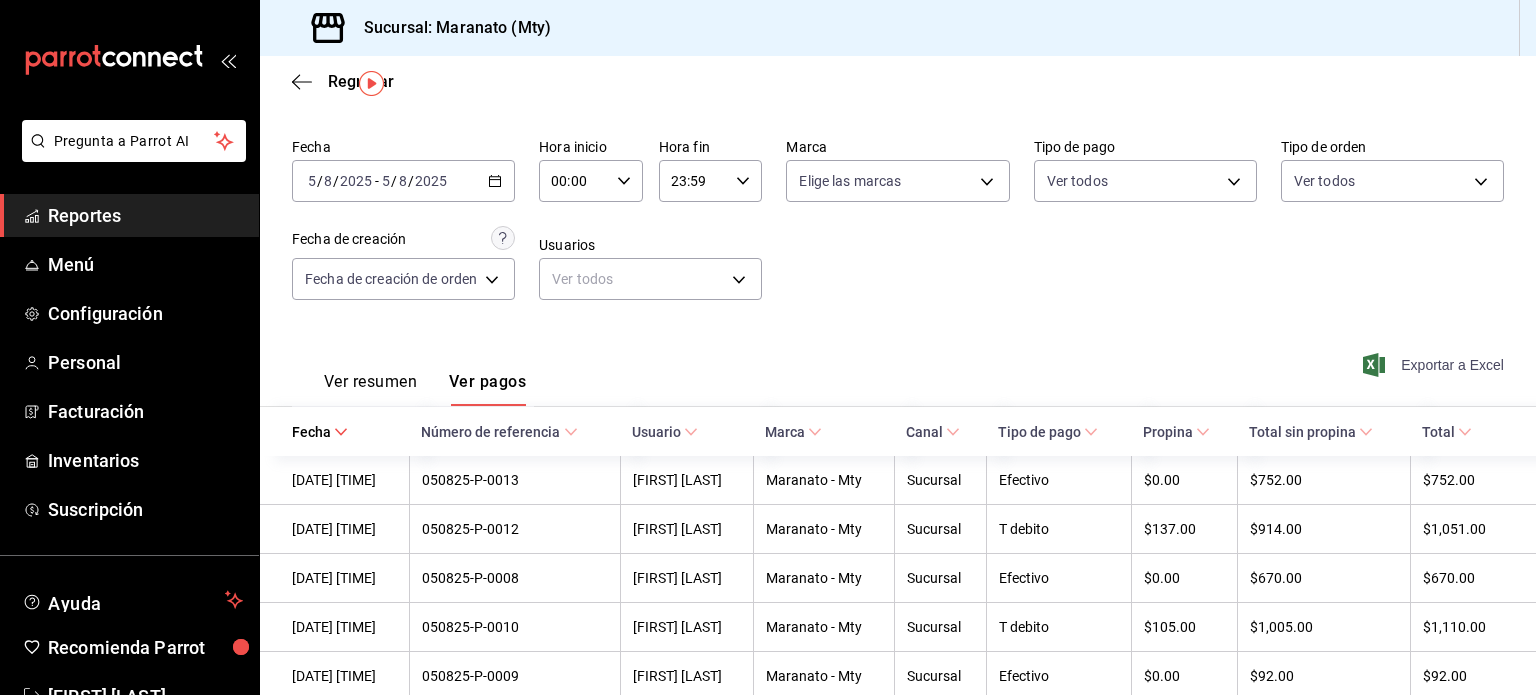 click on "Exportar a Excel" at bounding box center (1435, 365) 